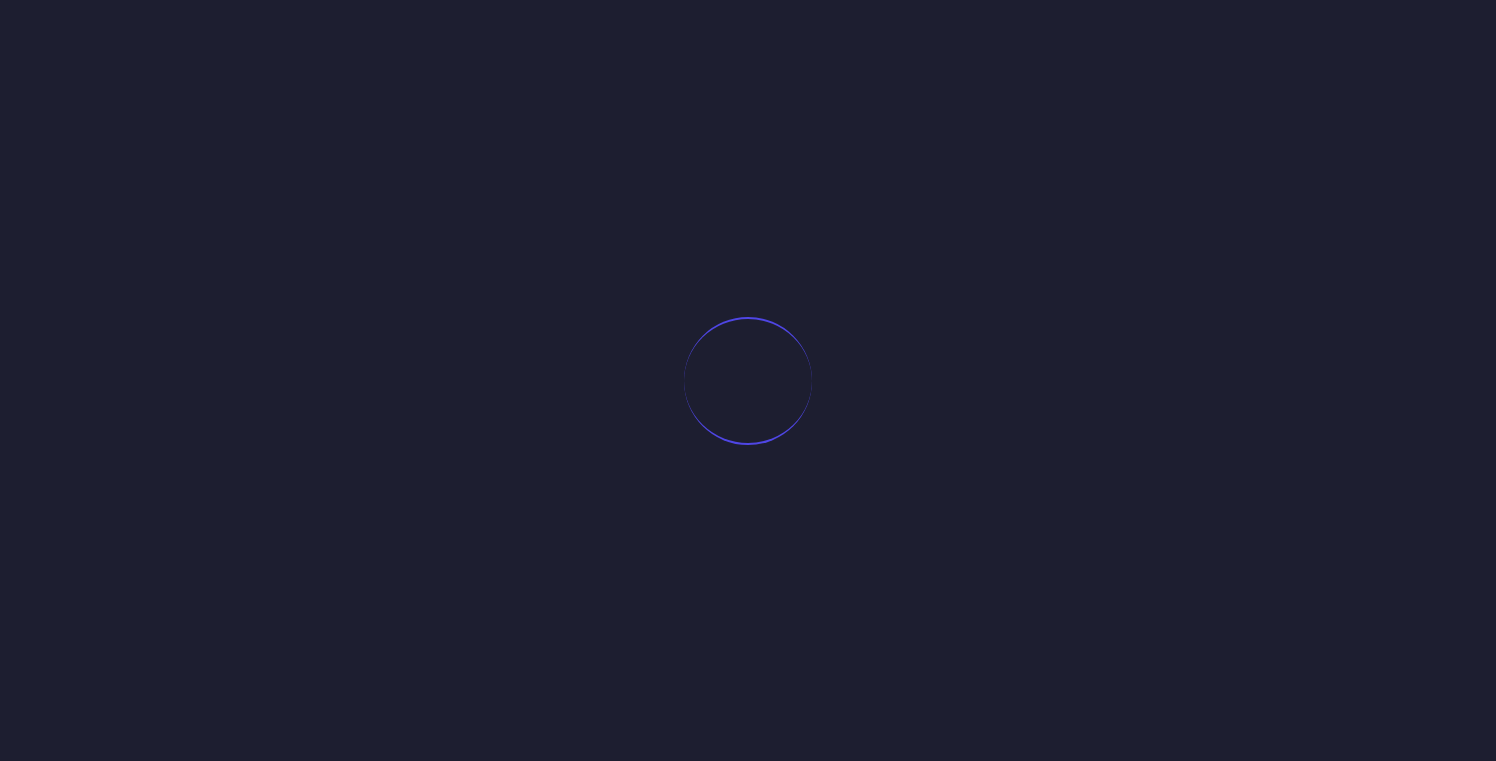 scroll, scrollTop: 0, scrollLeft: 0, axis: both 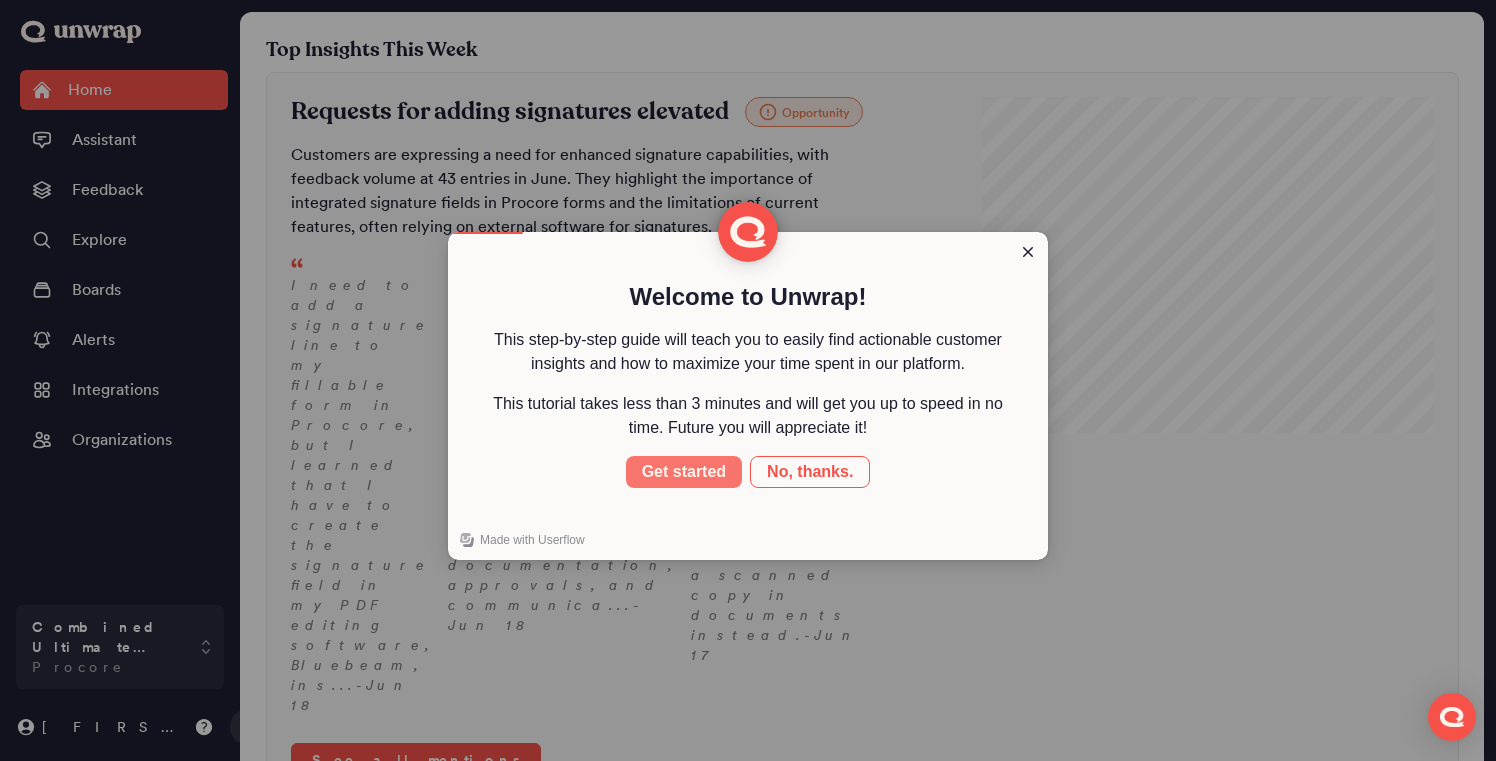 click on "Get started" at bounding box center (684, 472) 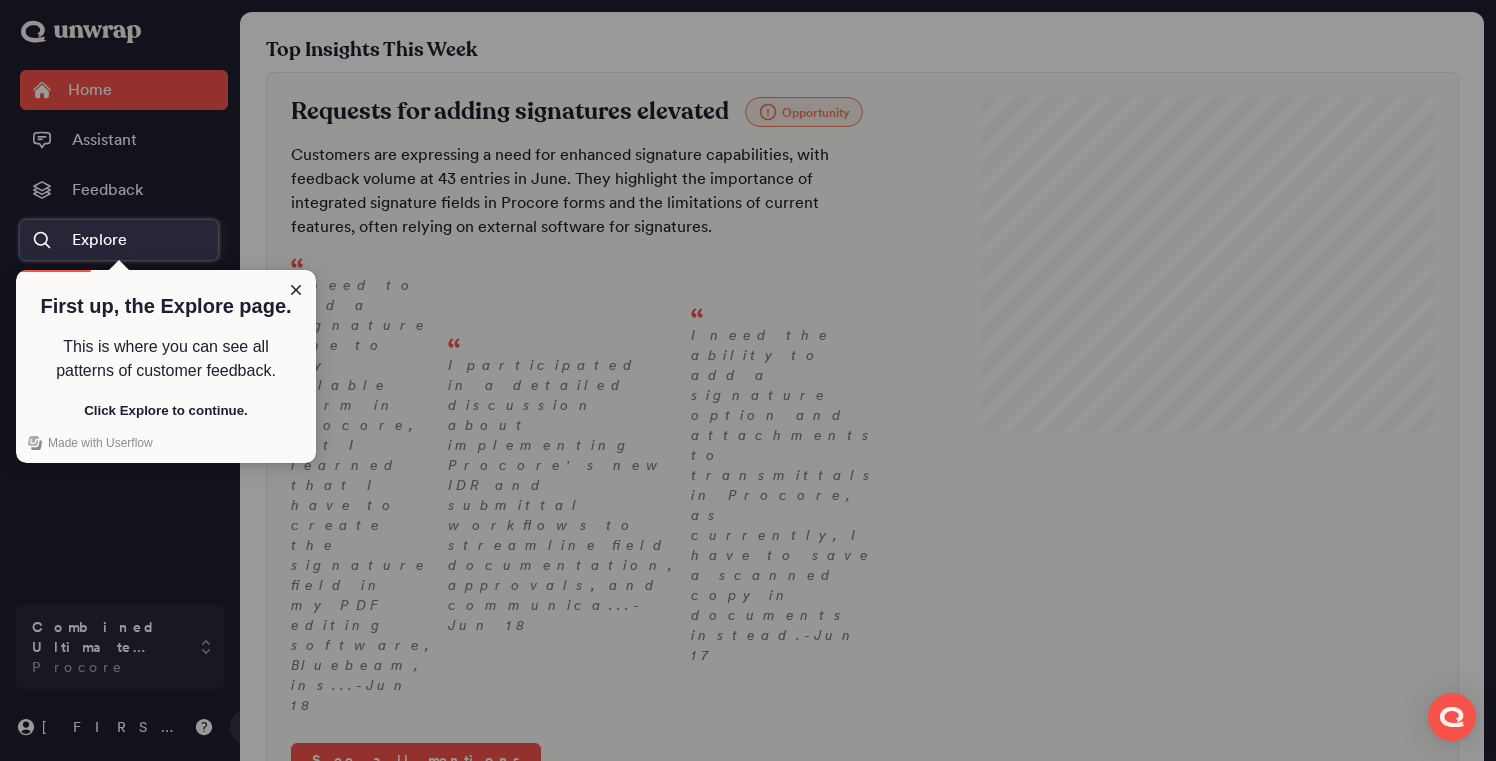 click on "Explore" at bounding box center [99, 240] 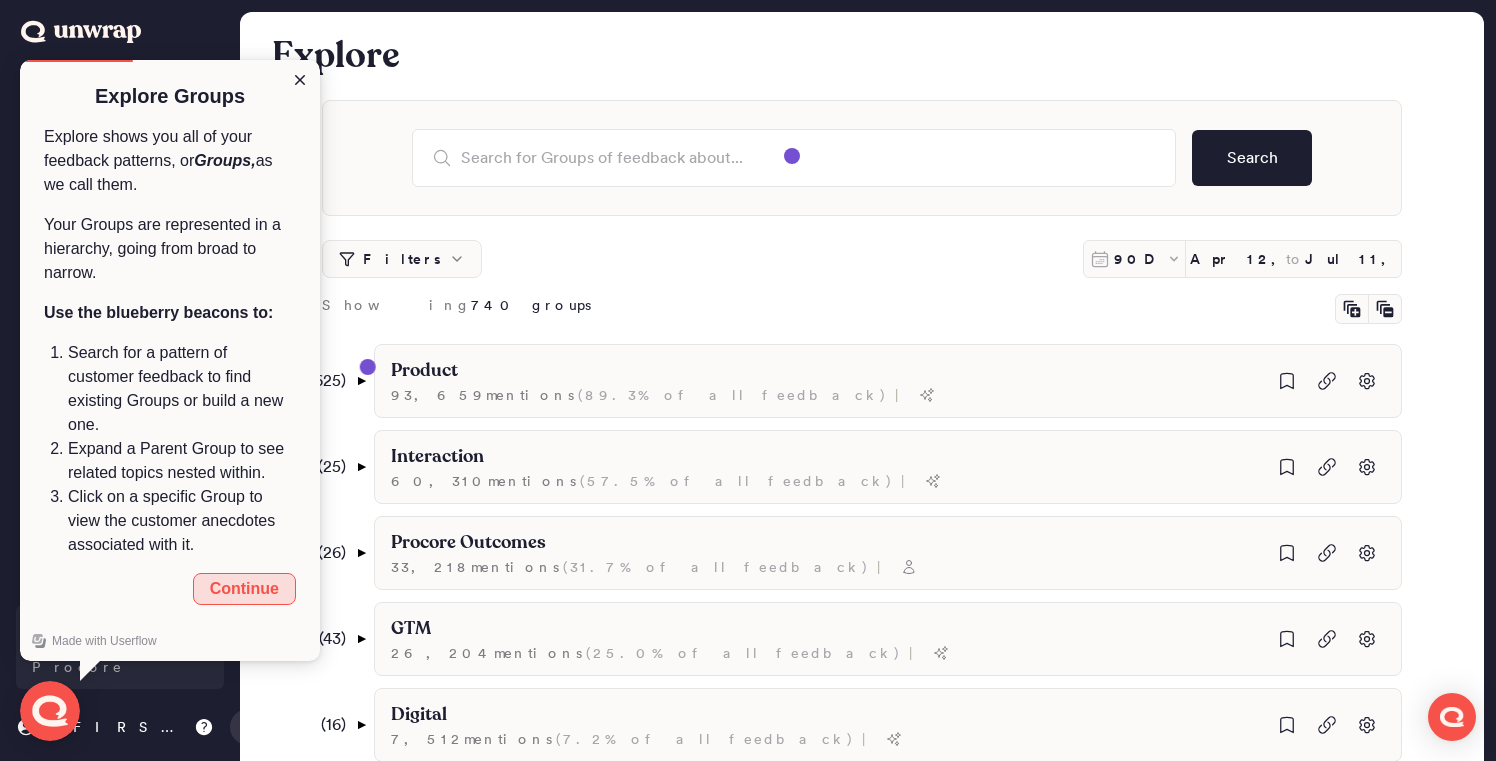 click on "Continue" at bounding box center (244, 589) 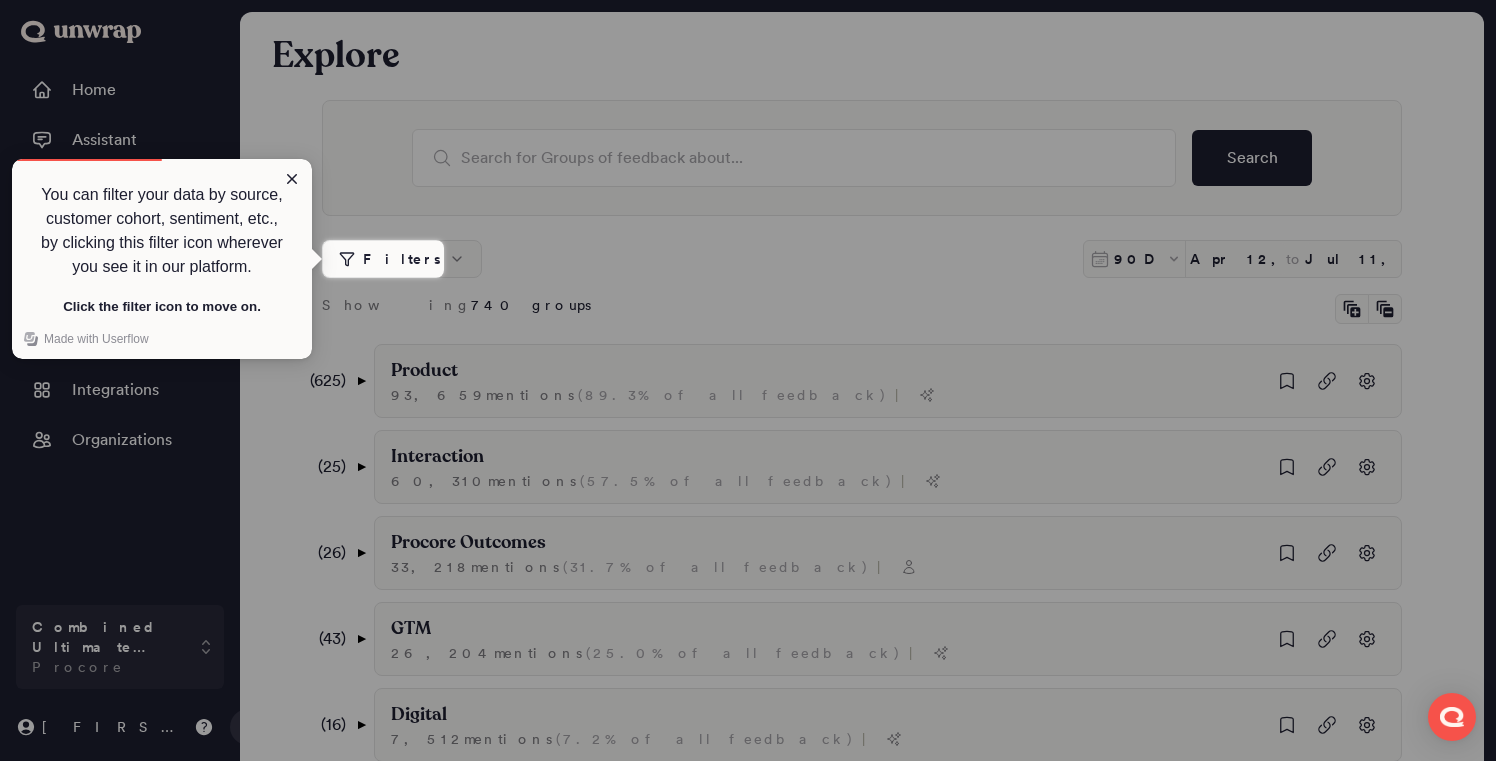 click on "Filters" at bounding box center [402, 259] 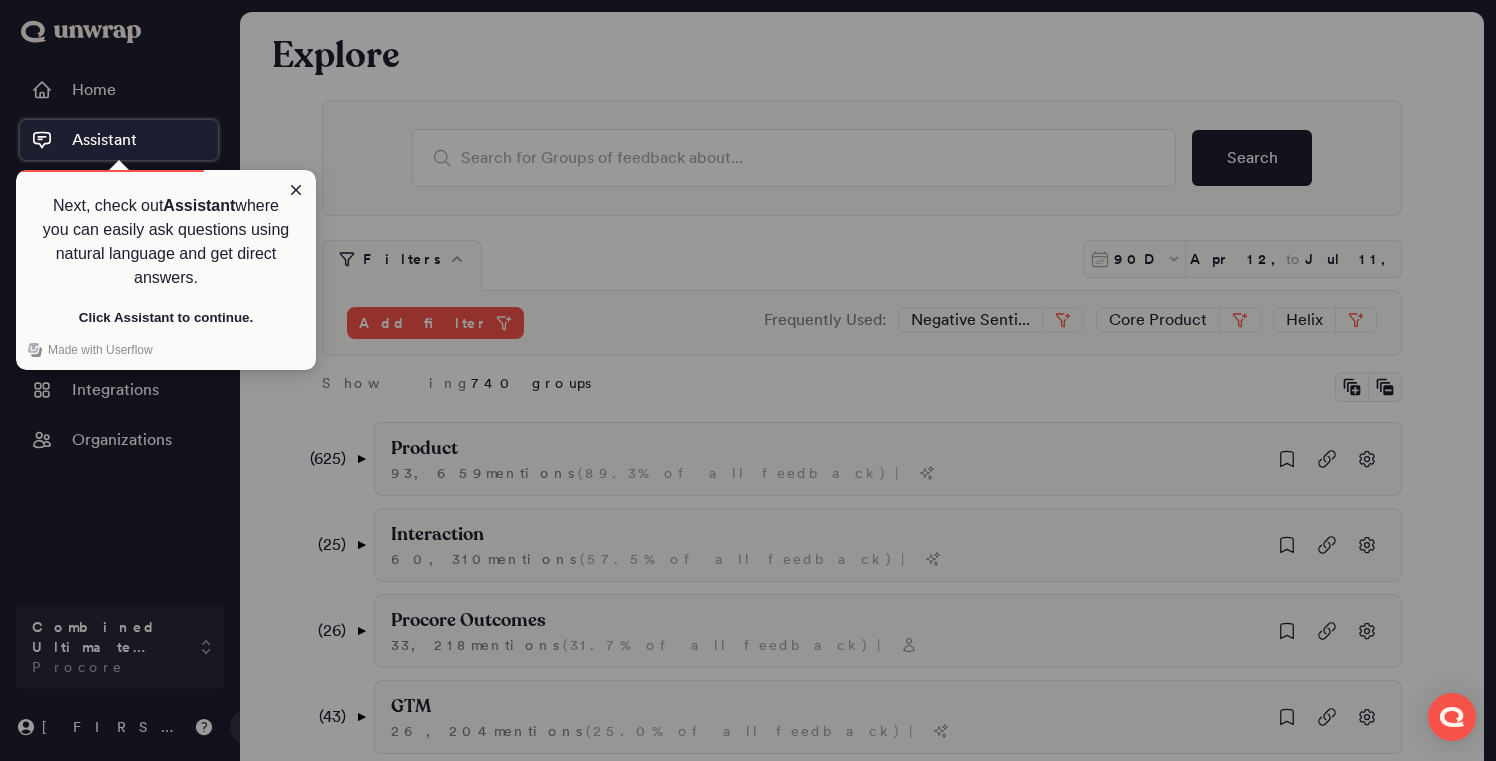 click on "Assistant" at bounding box center (199, 205) 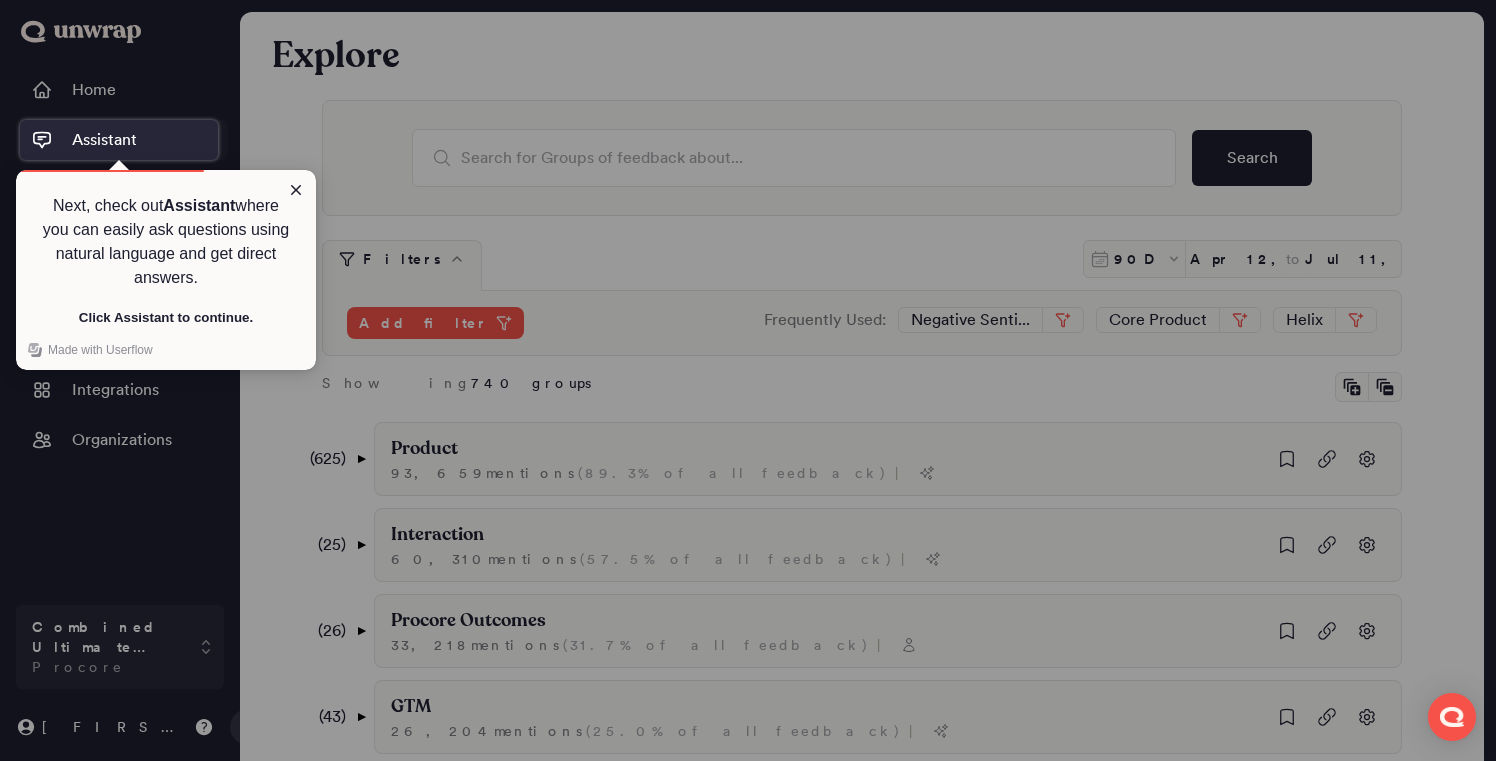 click on "Assistant" at bounding box center (104, 140) 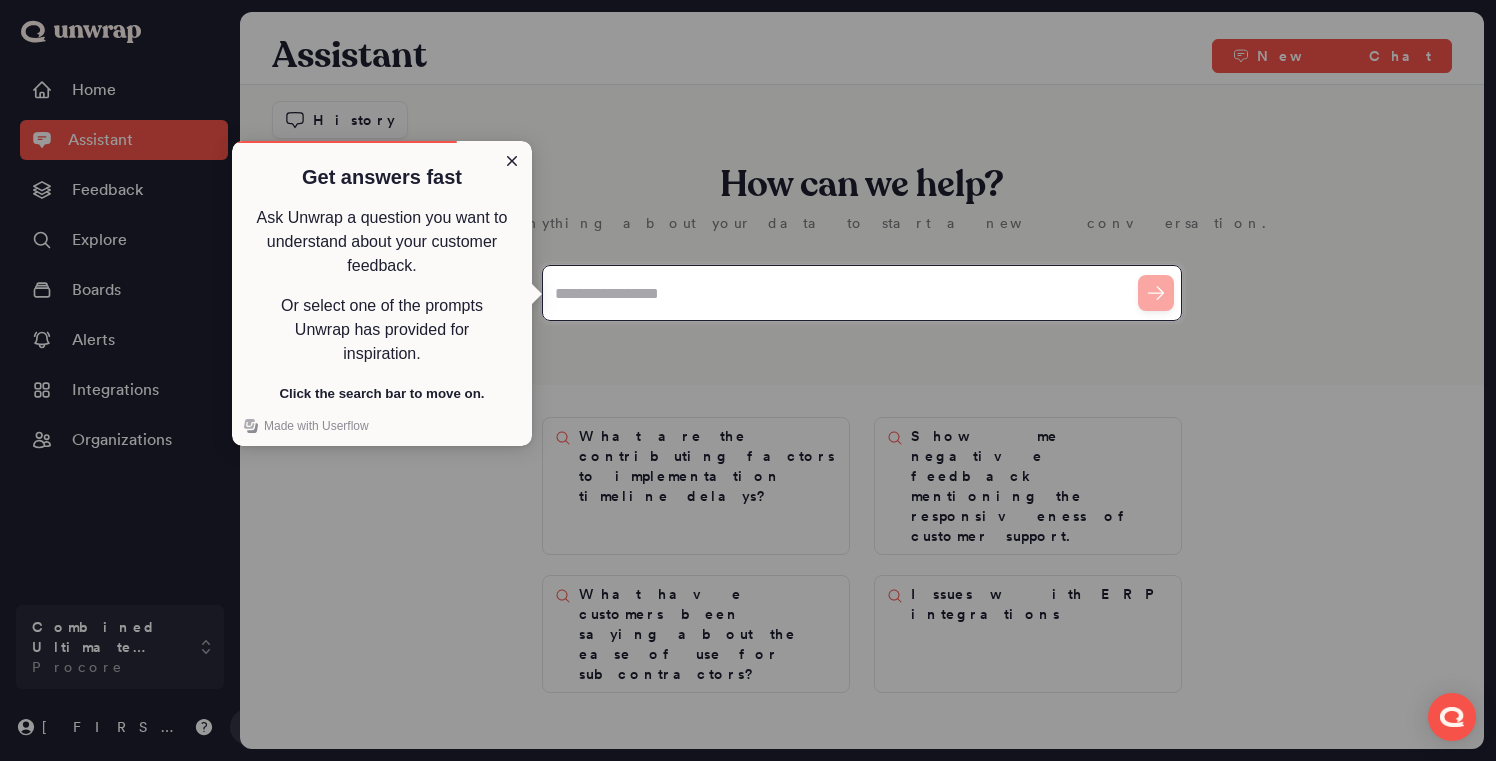 click at bounding box center [862, 293] 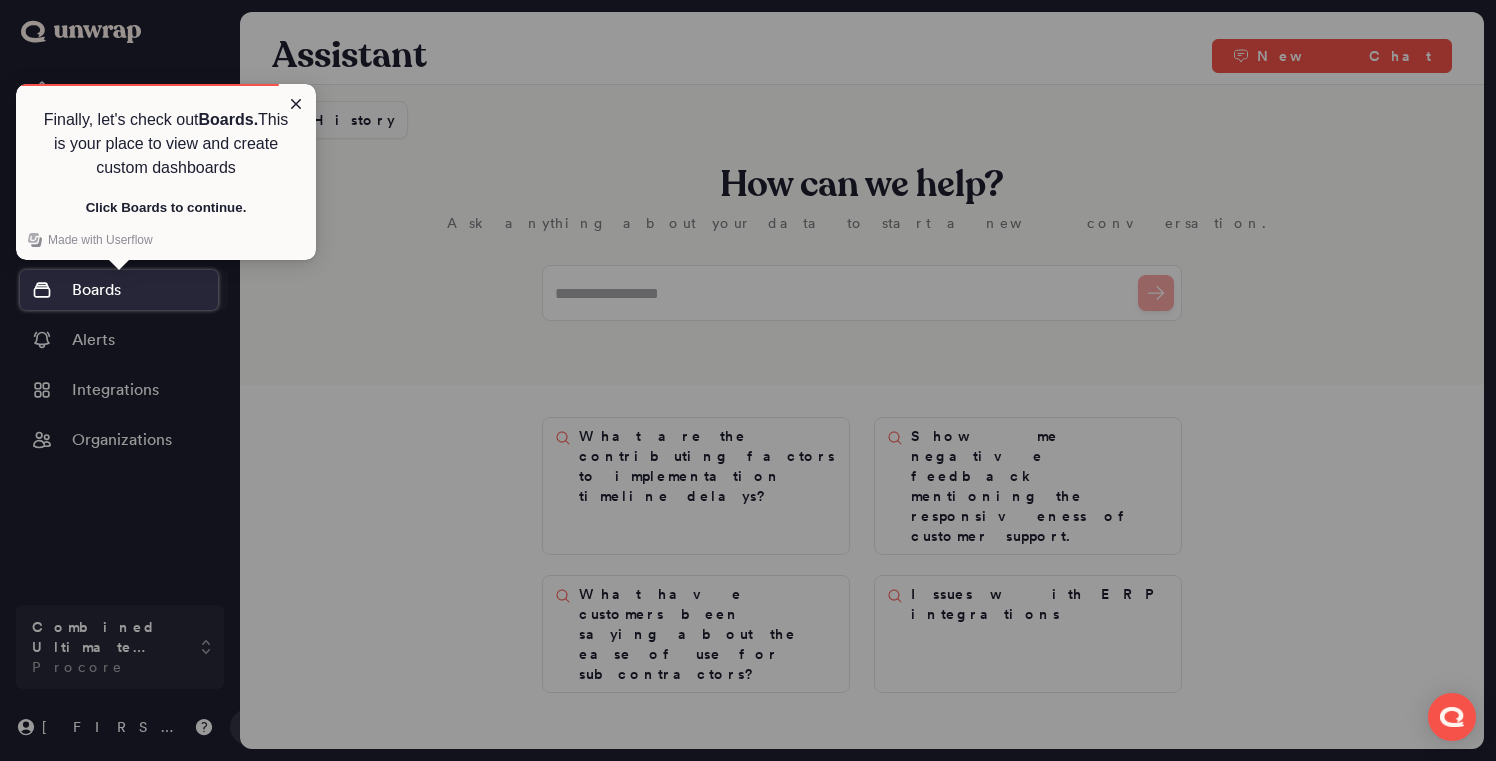 click on "Boards" at bounding box center [124, 290] 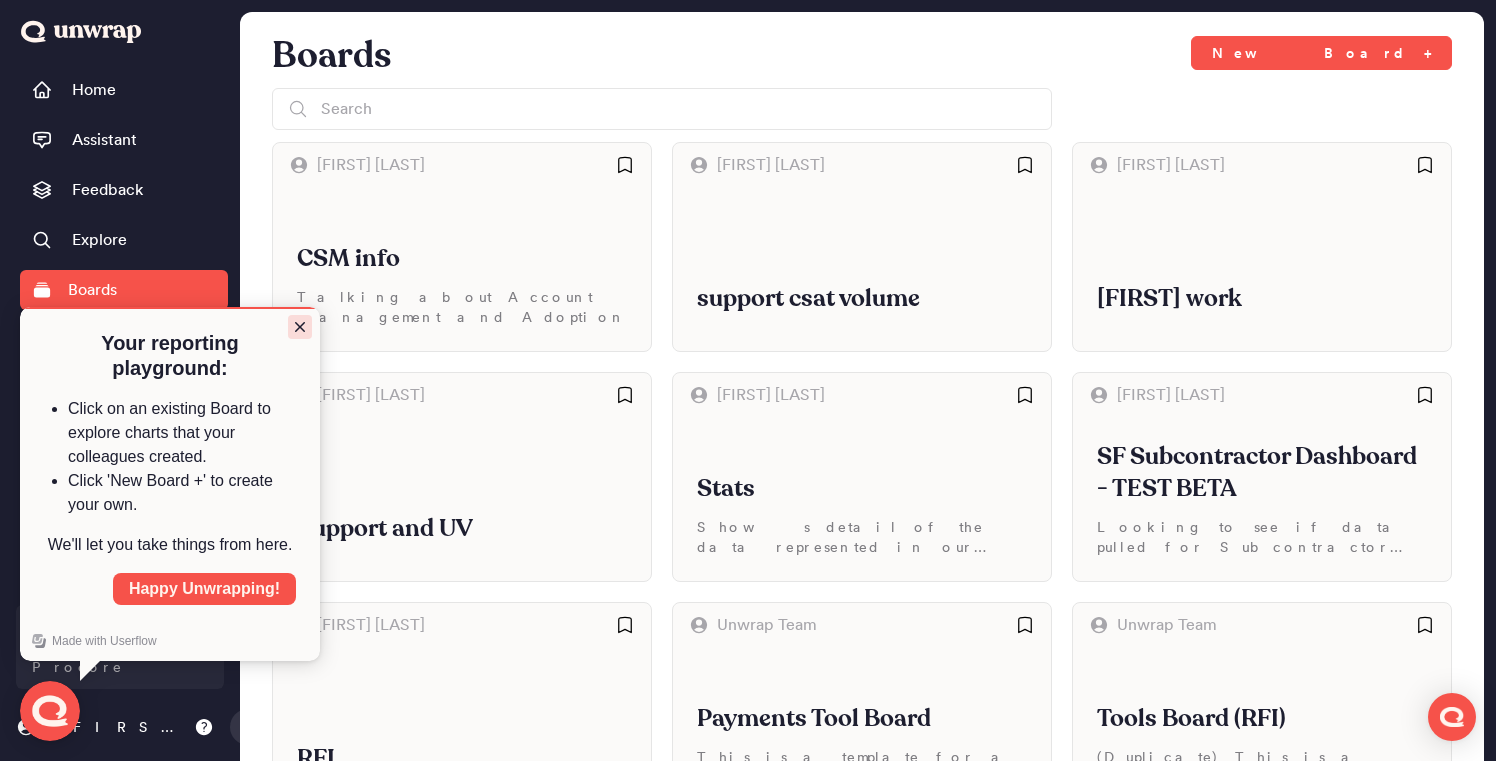 click 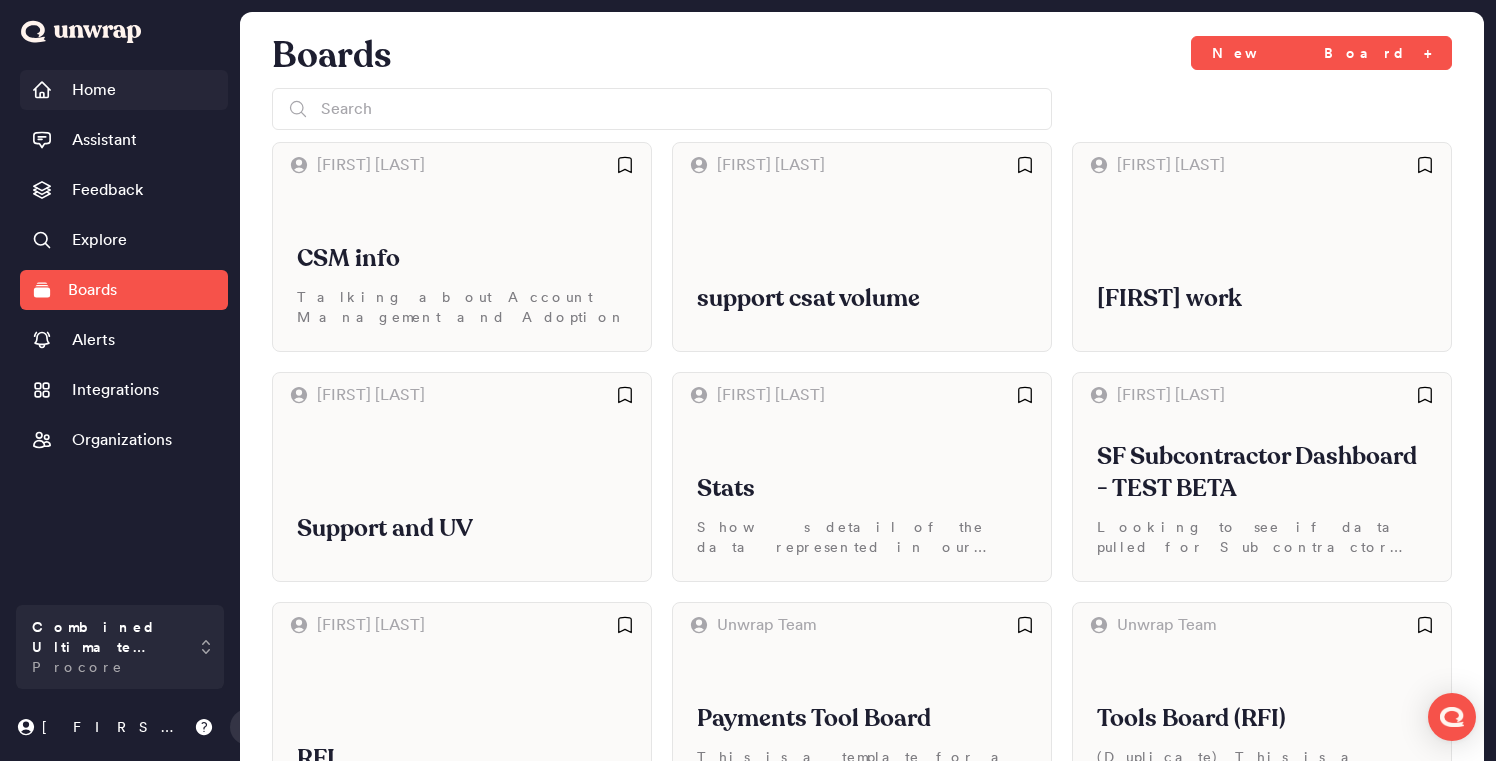 click on "Home" at bounding box center (94, 90) 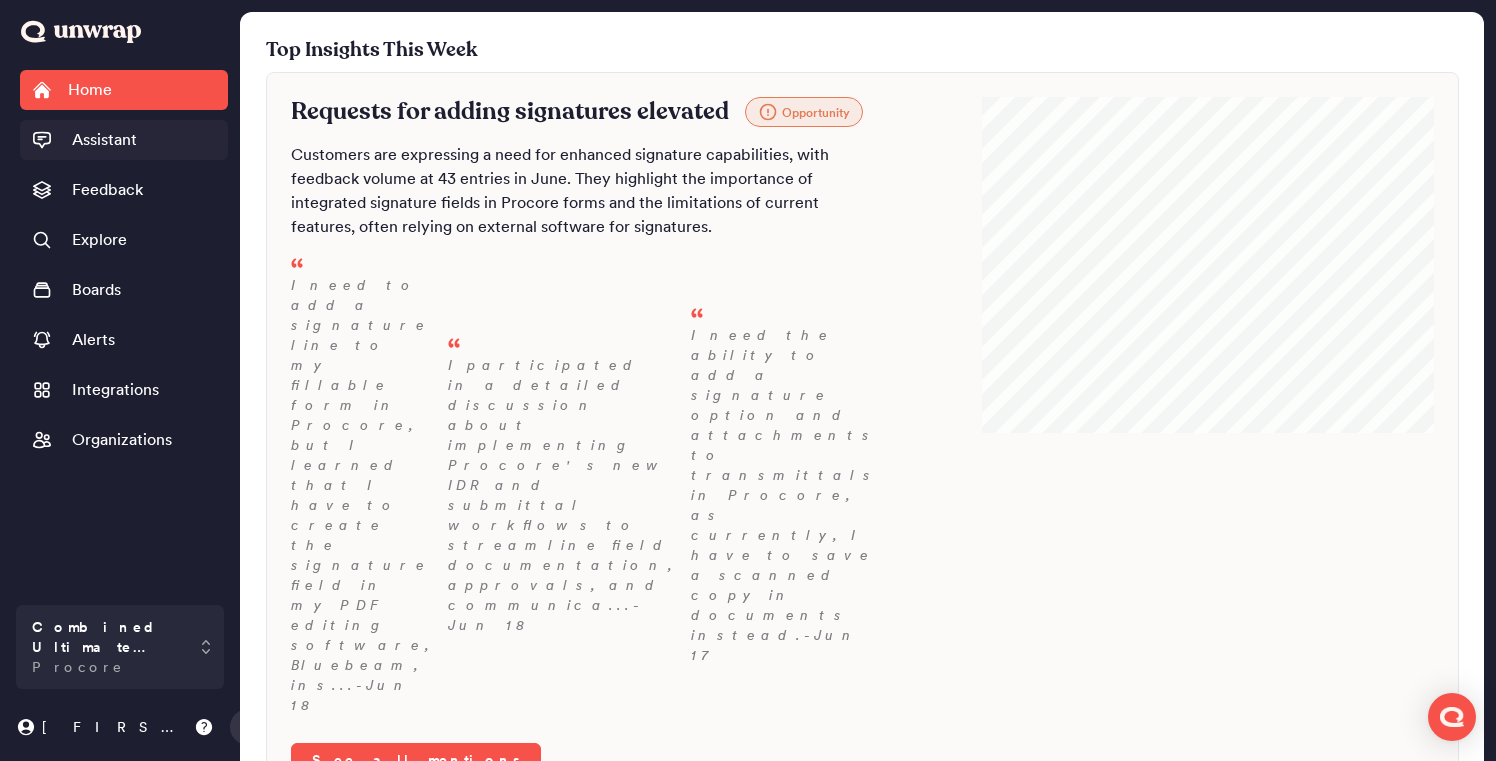 click on "Assistant" at bounding box center (104, 140) 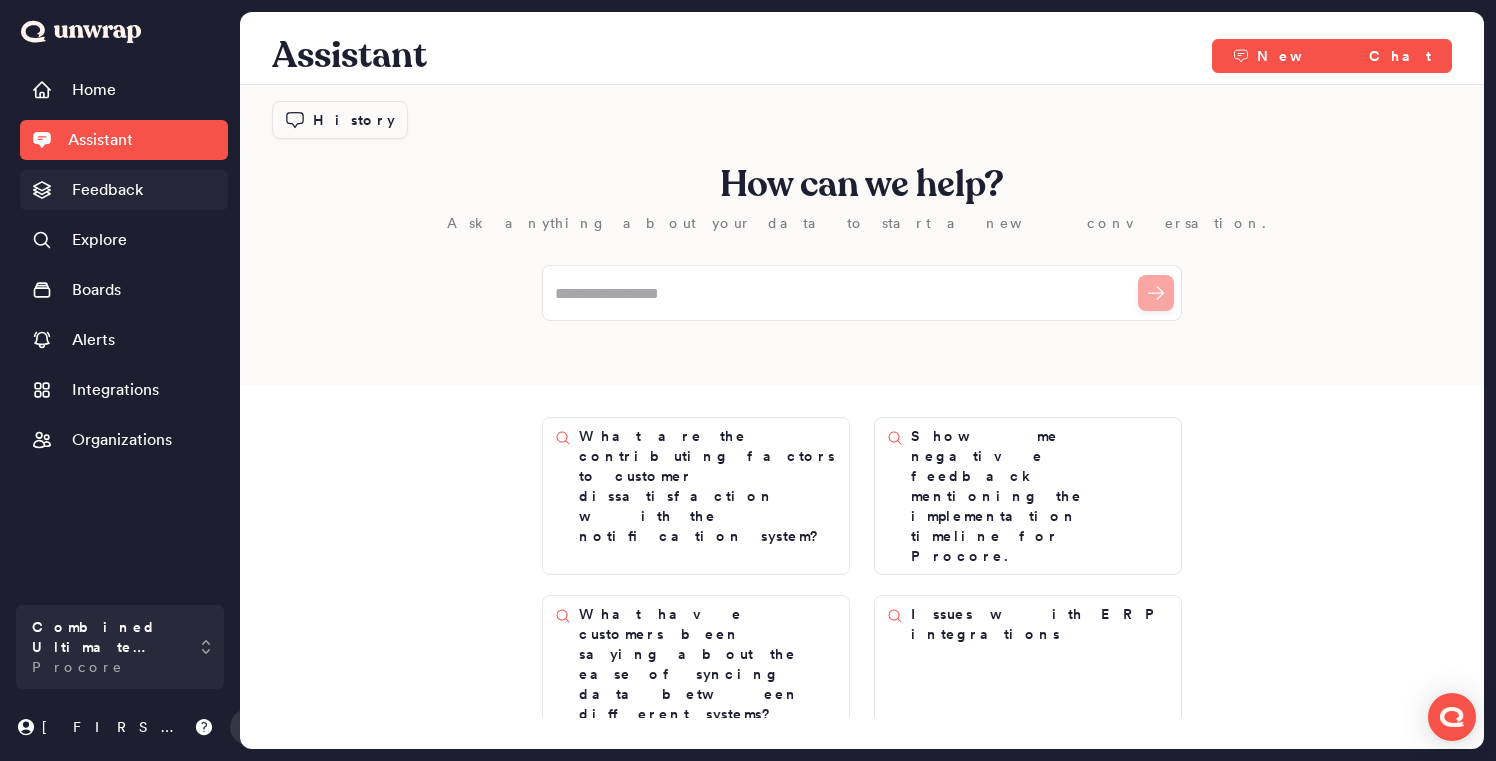 click on "Feedback" at bounding box center (107, 190) 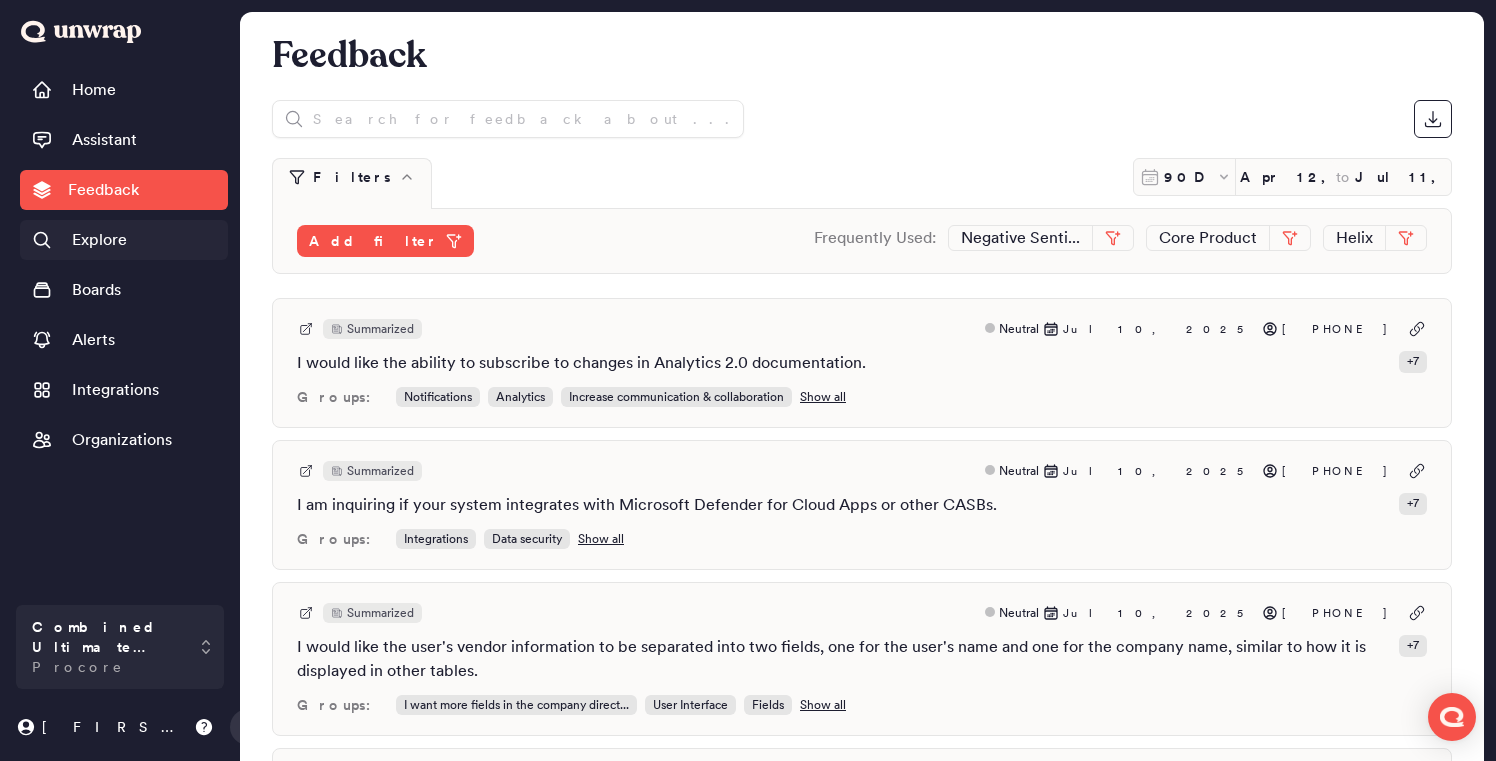 click on "Explore" at bounding box center (99, 240) 